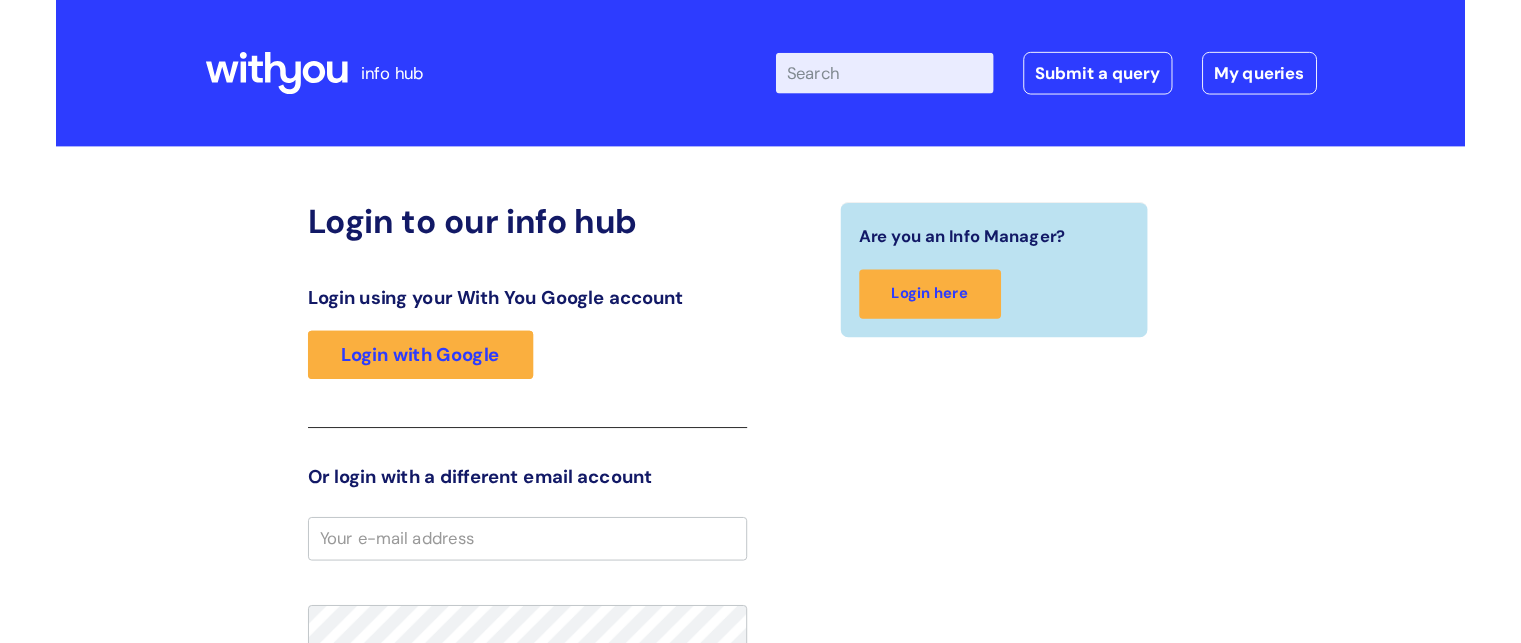 scroll, scrollTop: 0, scrollLeft: 0, axis: both 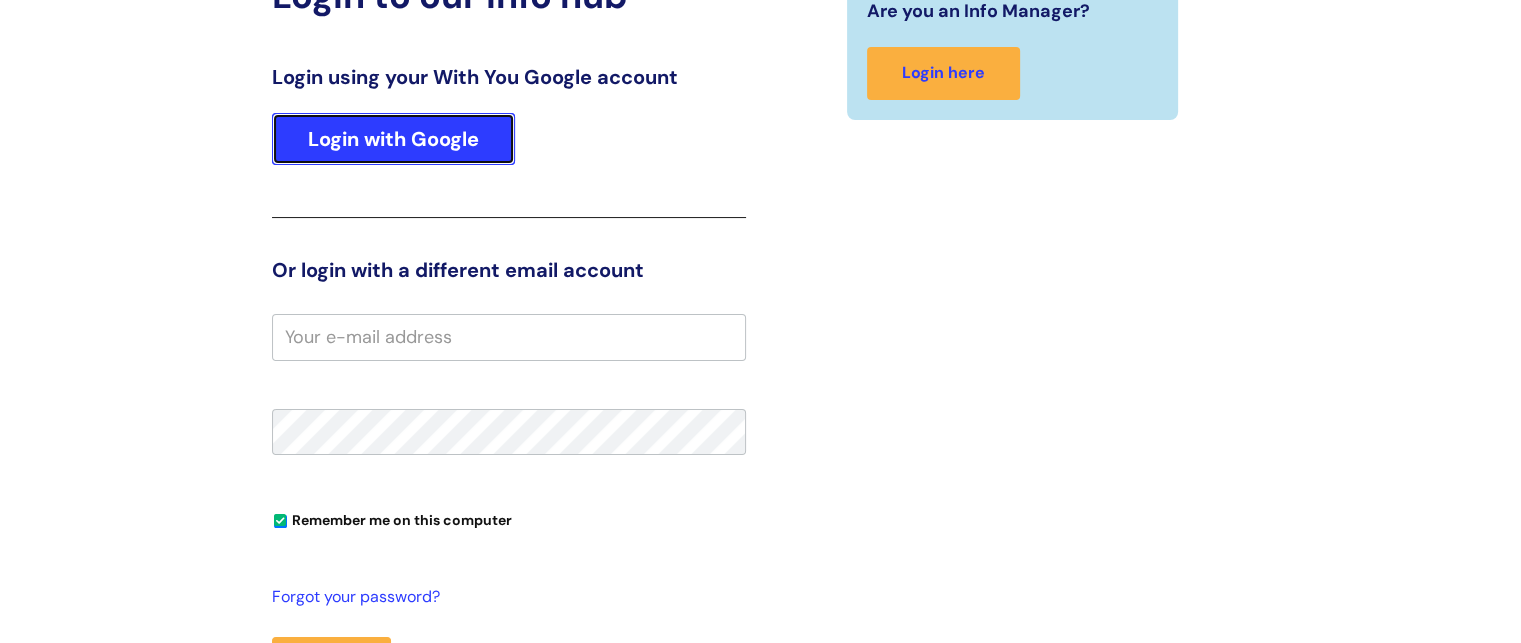 click on "Login with Google" at bounding box center (393, 139) 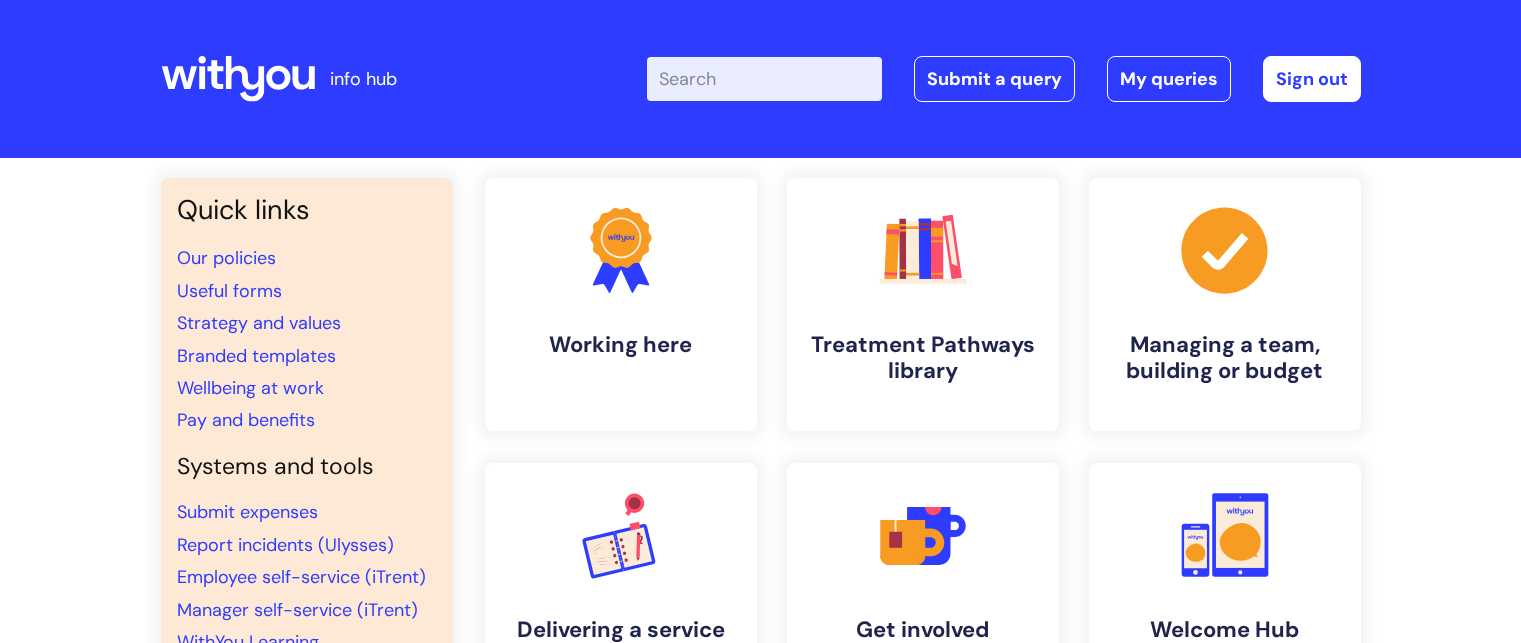 scroll, scrollTop: 0, scrollLeft: 0, axis: both 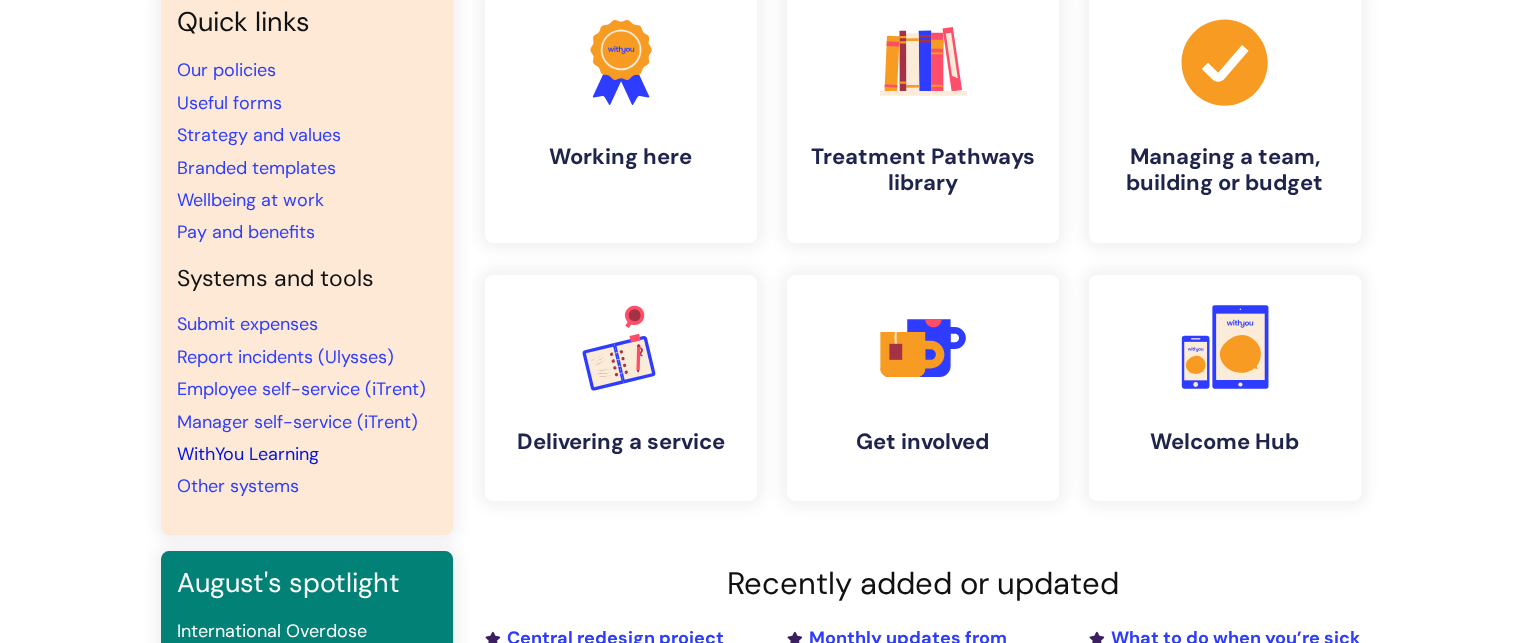 click on "WithYou Learning" at bounding box center (248, 454) 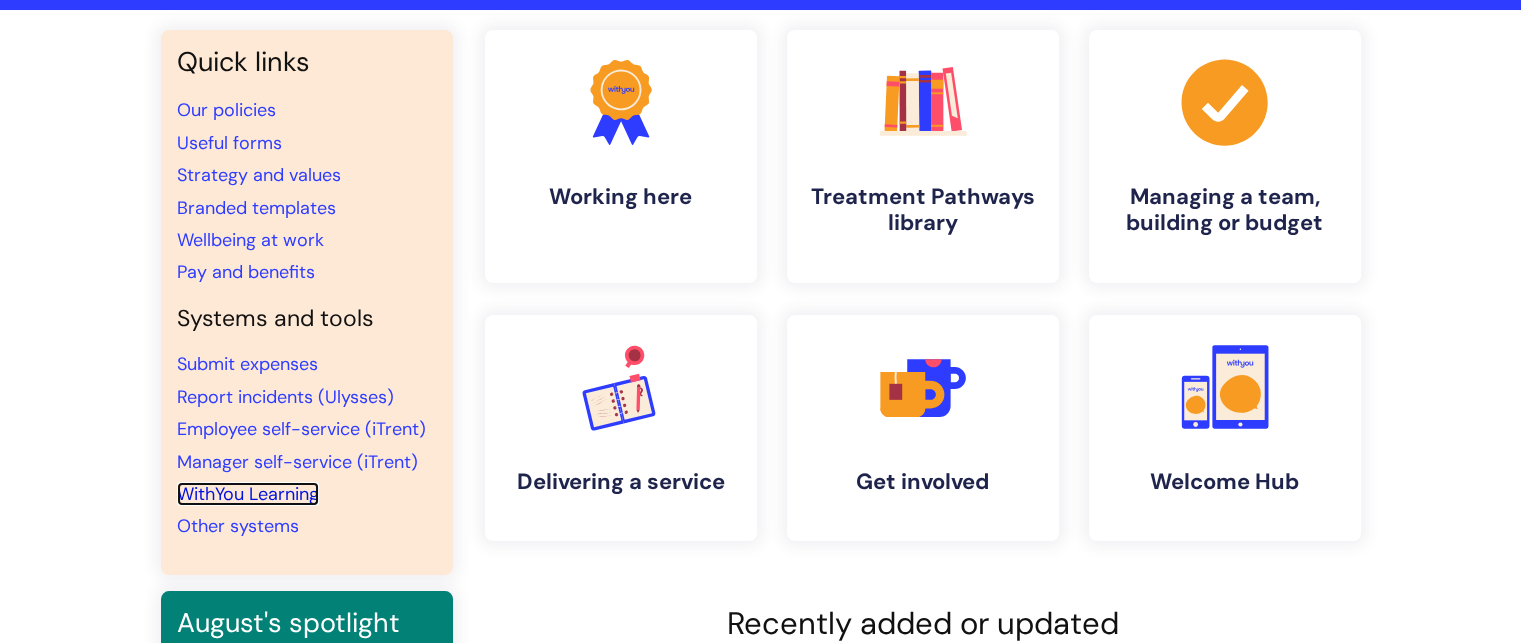 scroll, scrollTop: 0, scrollLeft: 0, axis: both 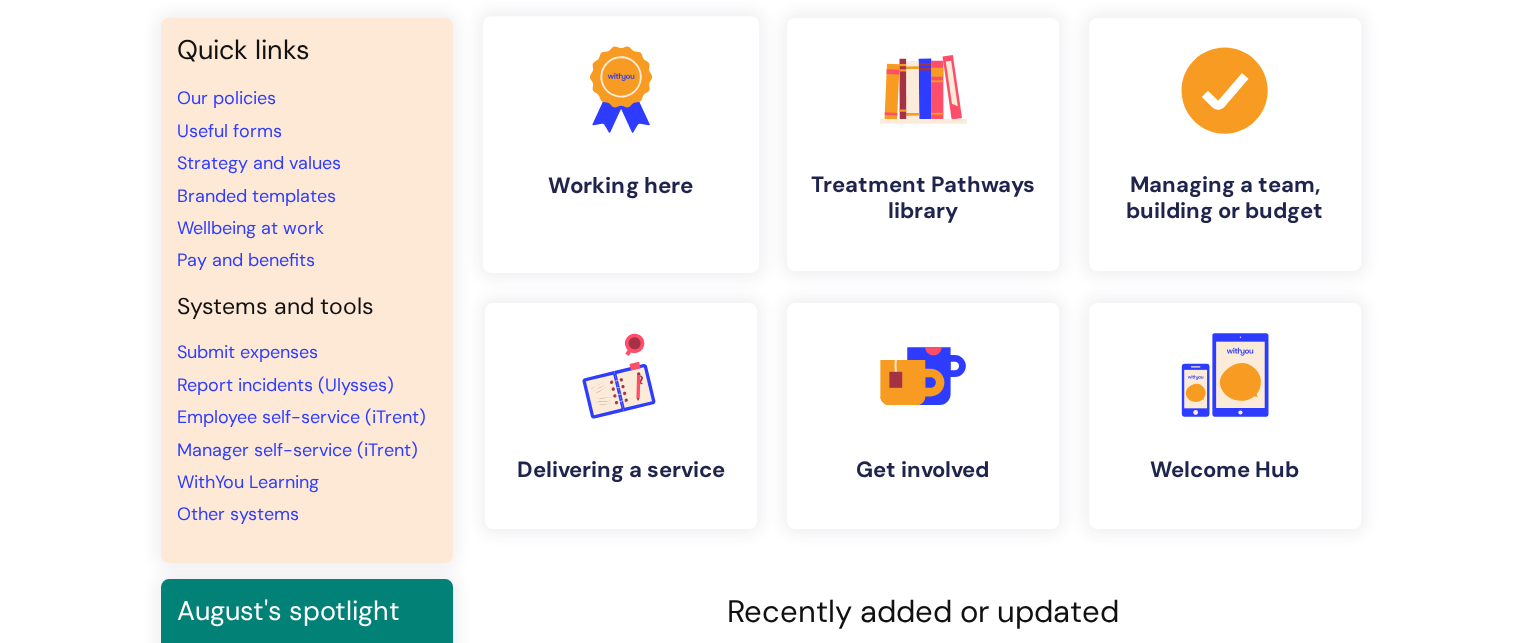 click on ".cls-1{fill:#f89b22;}.cls-1,.cls-2,.cls-3{stroke-width:0px;}.cls-2{fill:#2d3cff;}.cls-3{fill:#3b2060;}" 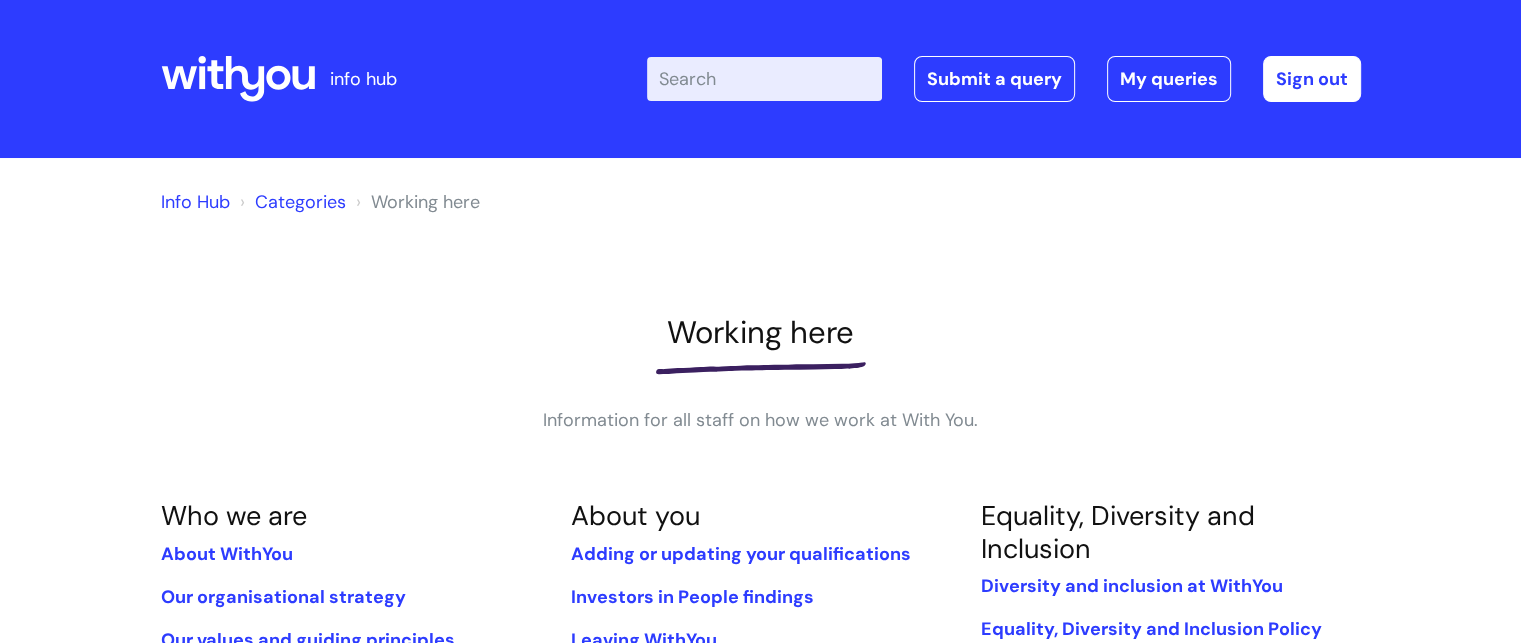 scroll, scrollTop: 40, scrollLeft: 0, axis: vertical 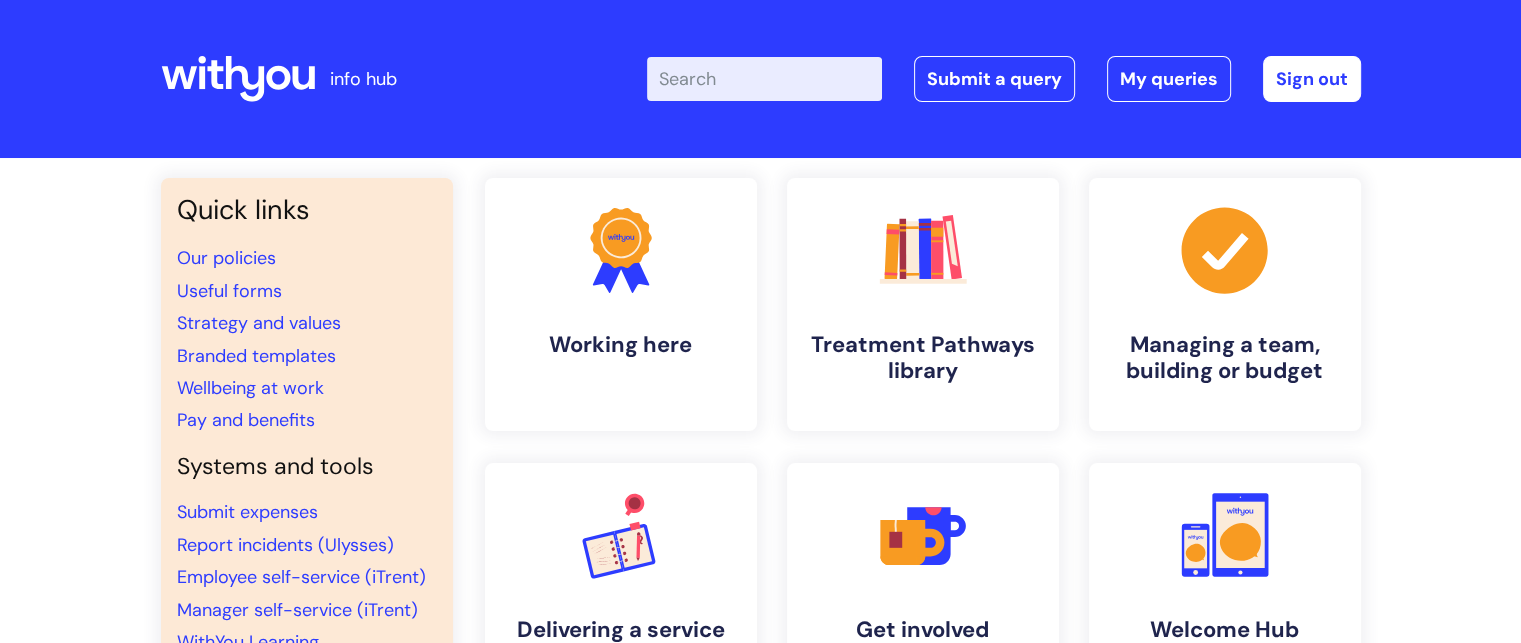 click on "Enter your search term here..." at bounding box center [764, 79] 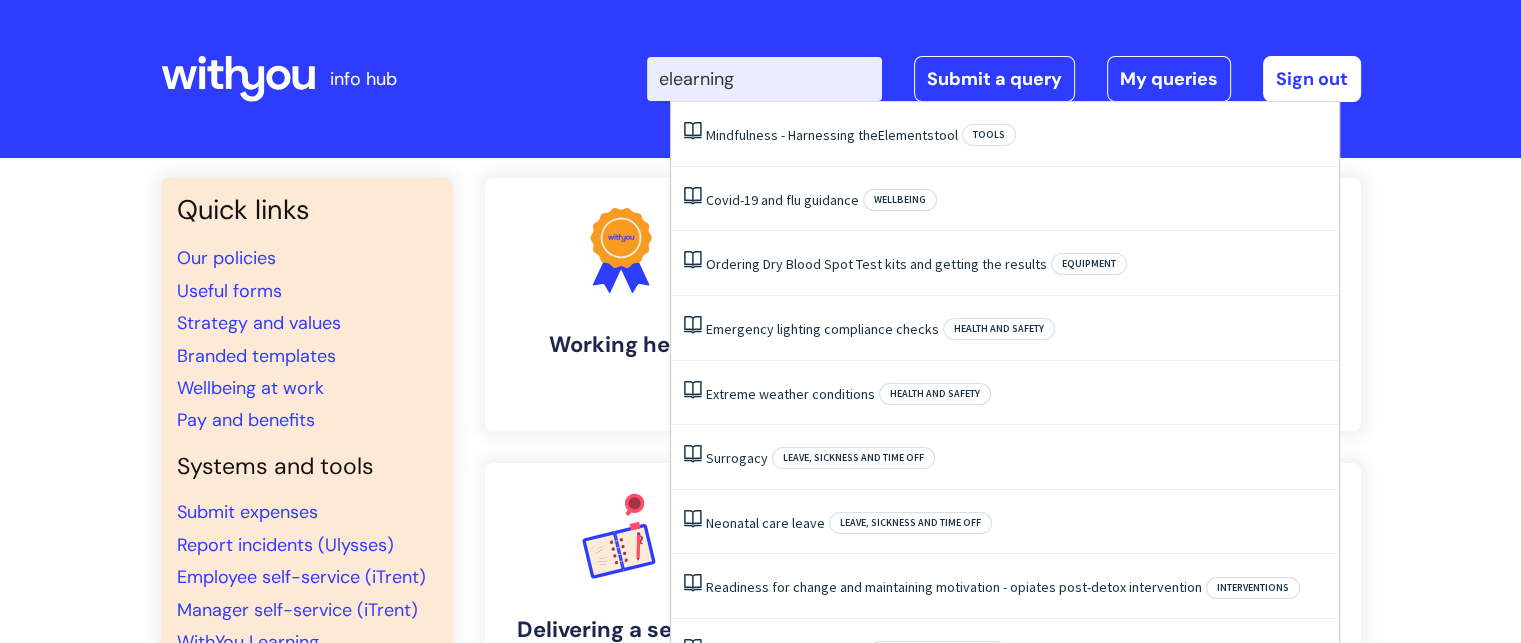type on "elearning" 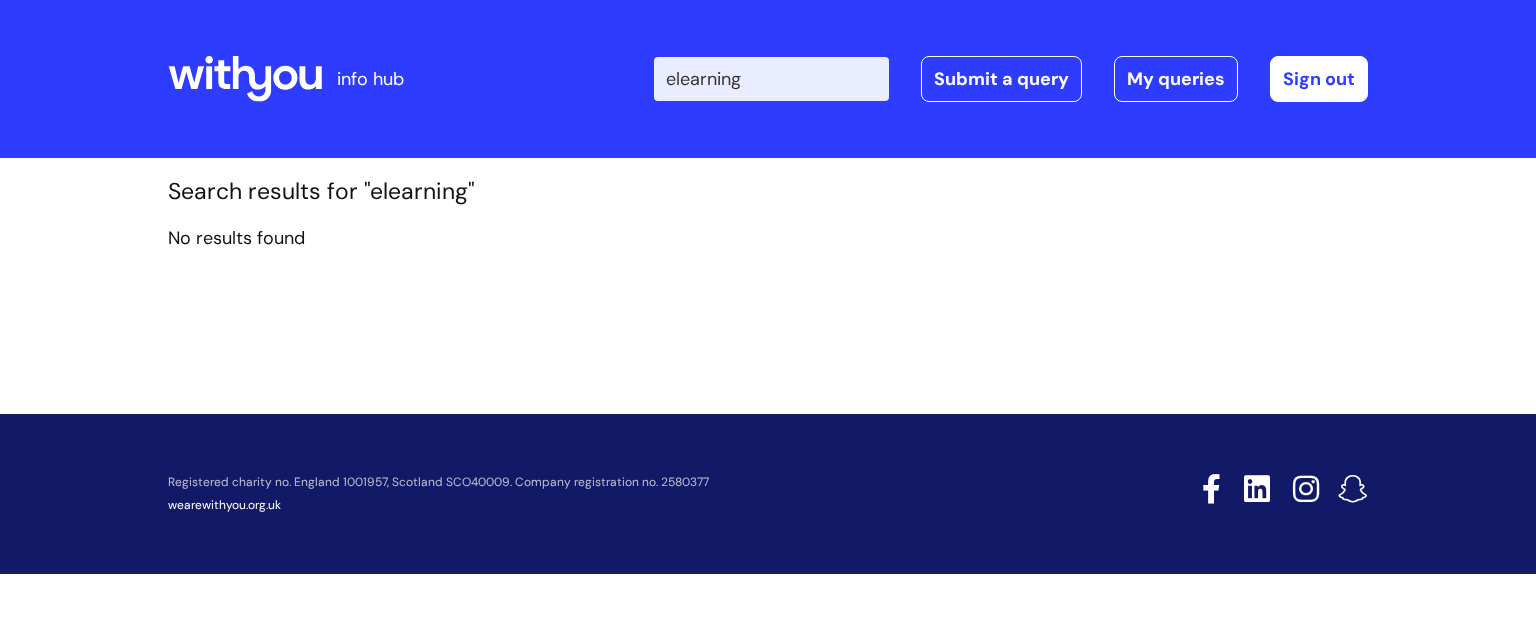 scroll, scrollTop: 0, scrollLeft: 0, axis: both 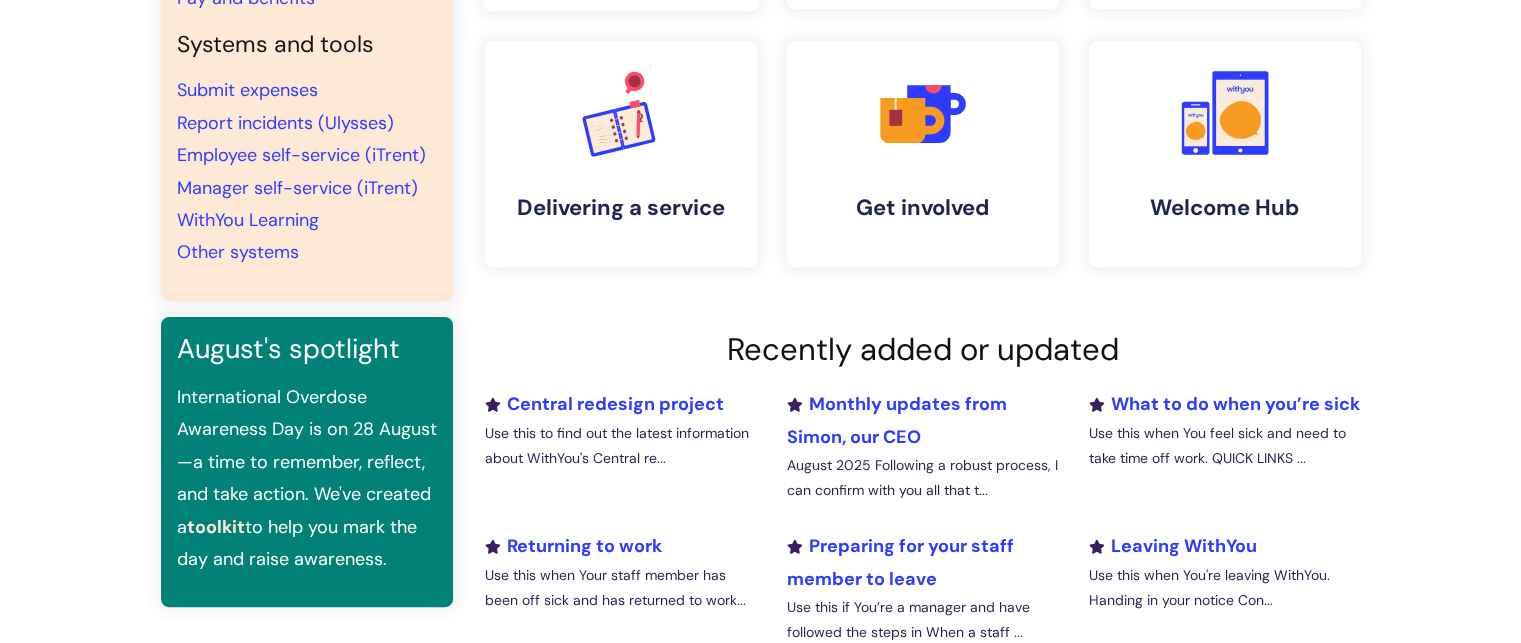 click on ".cls-1{fill:#f89b22;}.cls-1,.cls-2,.cls-3{stroke-width:0px;}.cls-2{fill:#2d3cff;}.cls-3{fill:#3b2060;}
Working here
.cls-1{fill:#f89b22;}.cls-1,.cls-2,.cls-3,.cls-4,.cls-5,.cls-6,.cls-7{stroke-width:0px;}.cls-2{fill:#2d3cff;}.cls-3{fill:#3b2060;}.cls-4{fill:#5763ff;}.cls-5{fill:#a53144;}.cls-6{fill:#fe4e69;}.cls-7{fill:#028177;}
Treatment Pathways library
.cls-1{fill:#a53144;stroke-width:0px;}
Managing a team, building or budget" at bounding box center [923, 27] 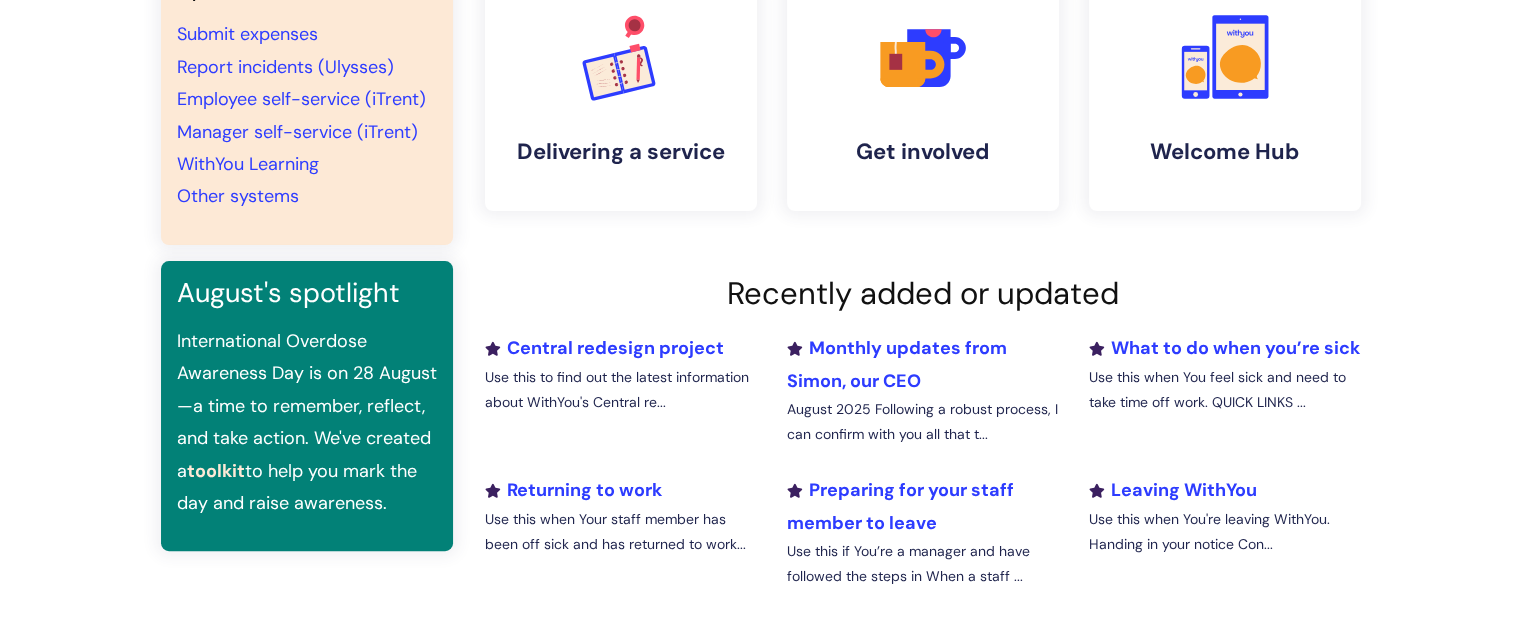 scroll, scrollTop: 480, scrollLeft: 0, axis: vertical 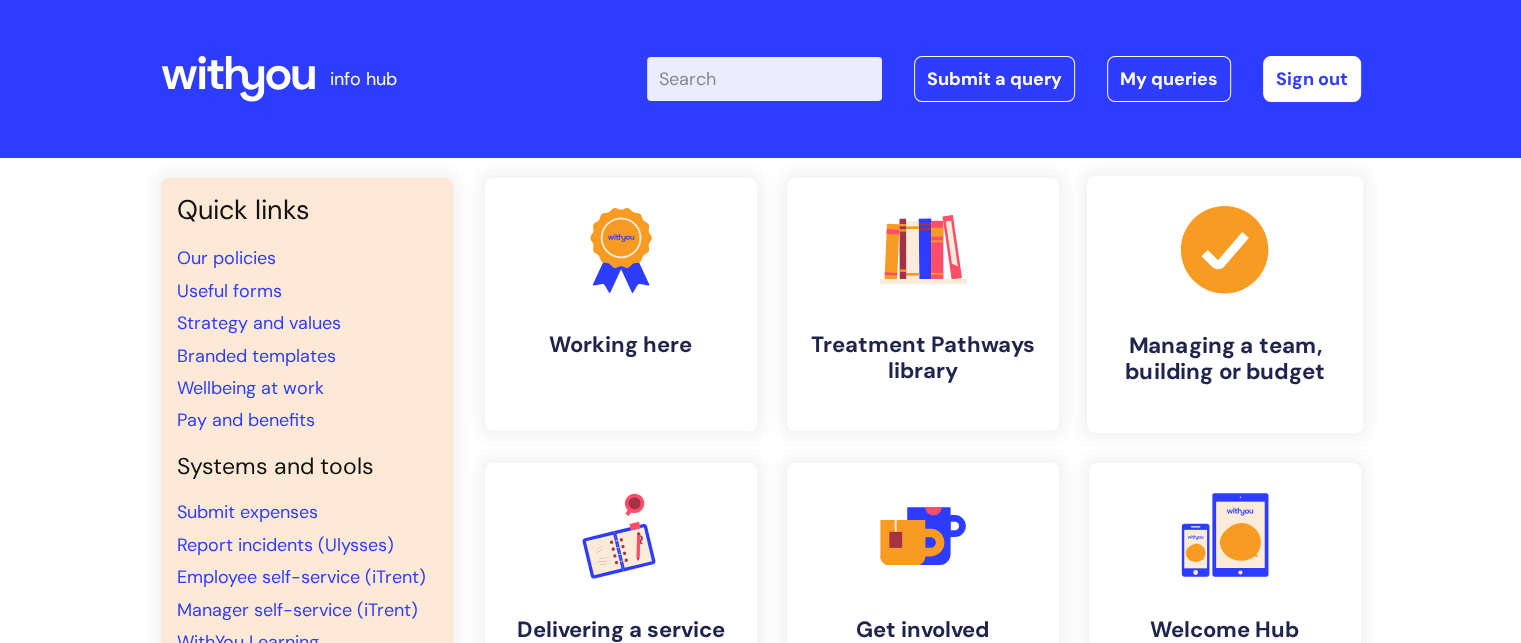 click on ".cls-1{fill:#a53144;stroke-width:0px;}
Managing a team, building or budget" at bounding box center [1224, 304] 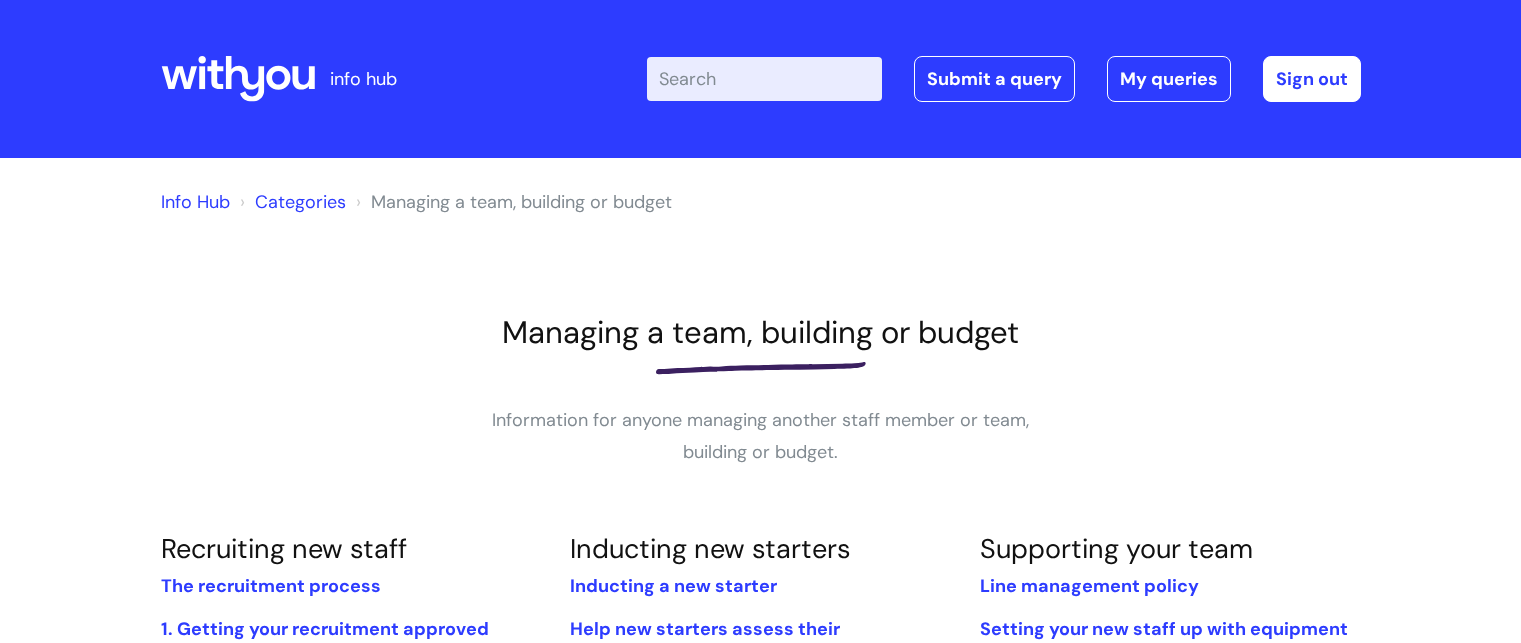 scroll, scrollTop: 0, scrollLeft: 0, axis: both 